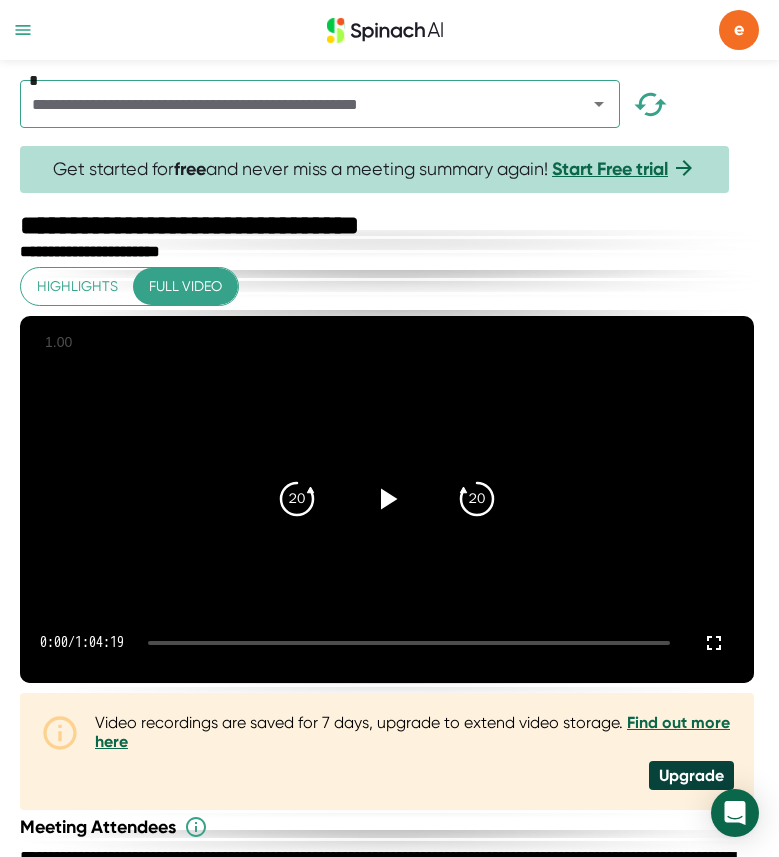 scroll, scrollTop: 0, scrollLeft: 0, axis: both 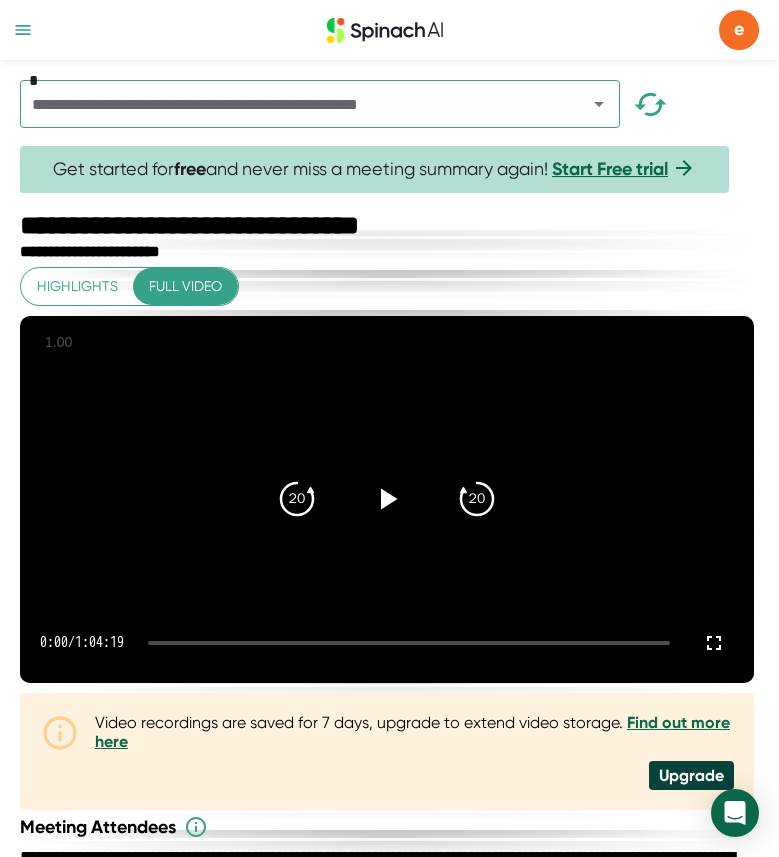 click at bounding box center [23, 30] 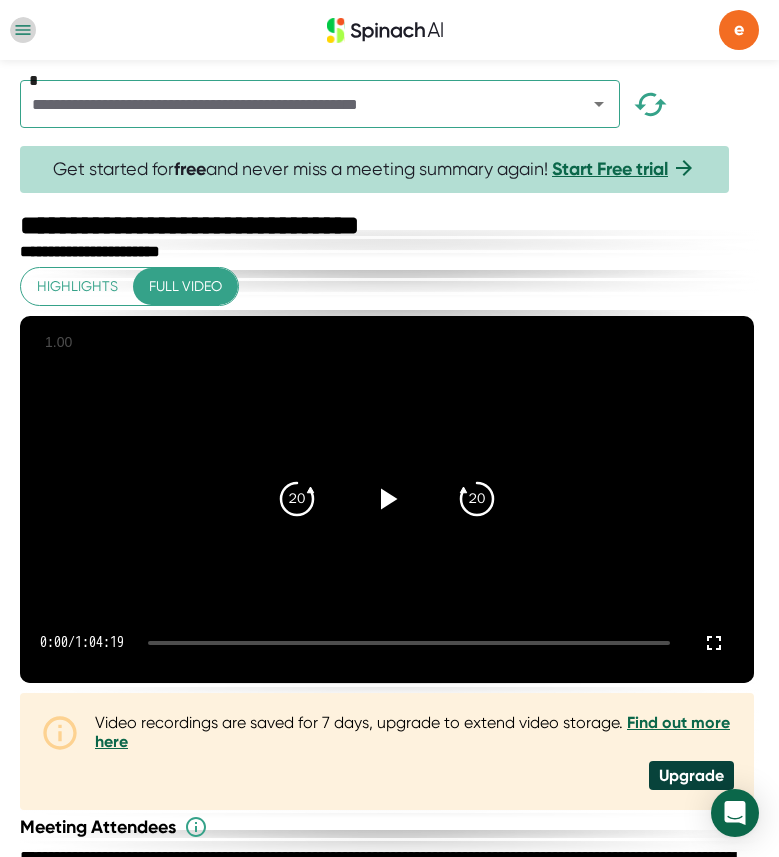 click 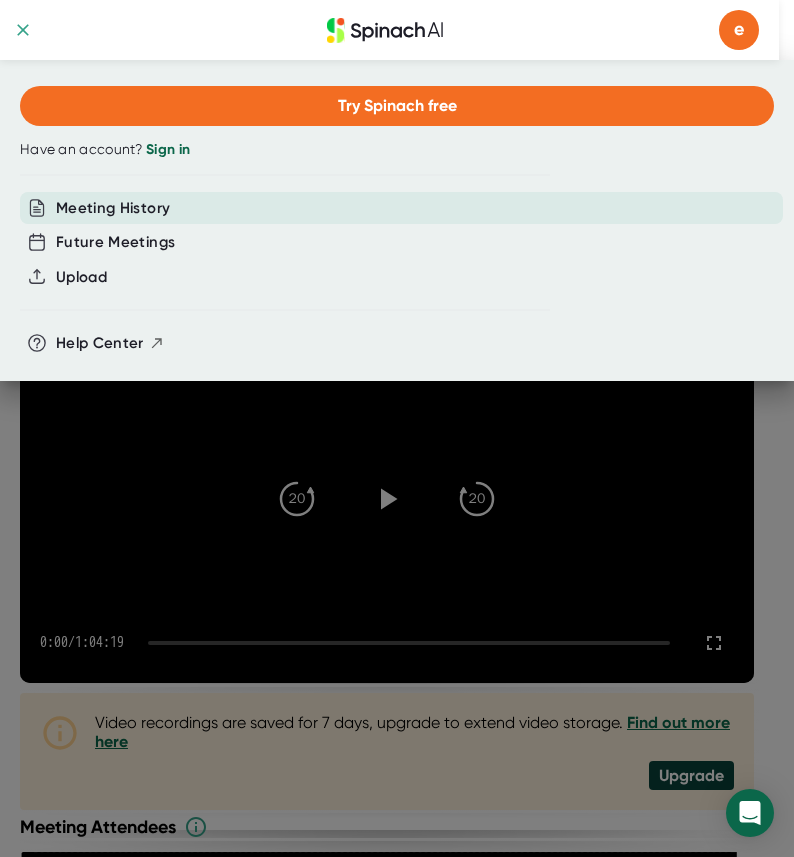 click on "Meeting History" at bounding box center (113, 208) 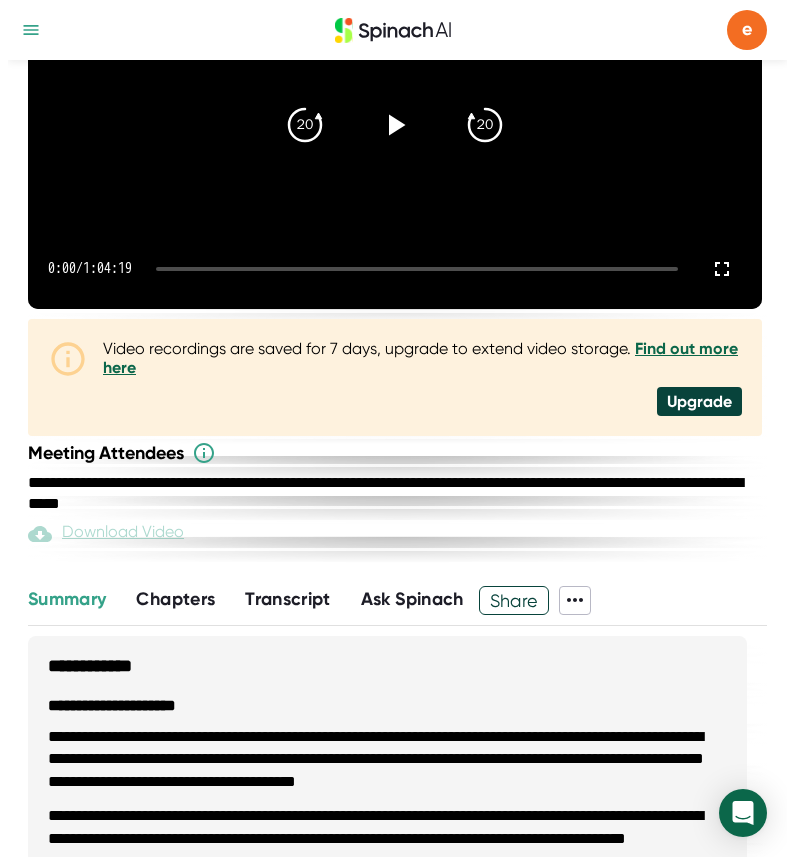 scroll, scrollTop: 0, scrollLeft: 0, axis: both 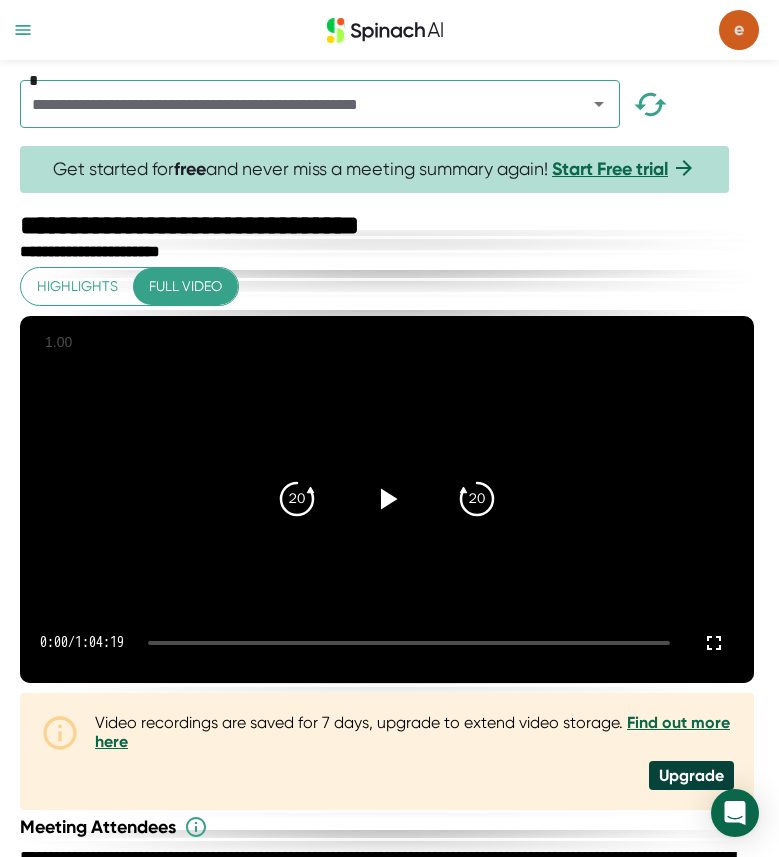 click on "e" at bounding box center (739, 30) 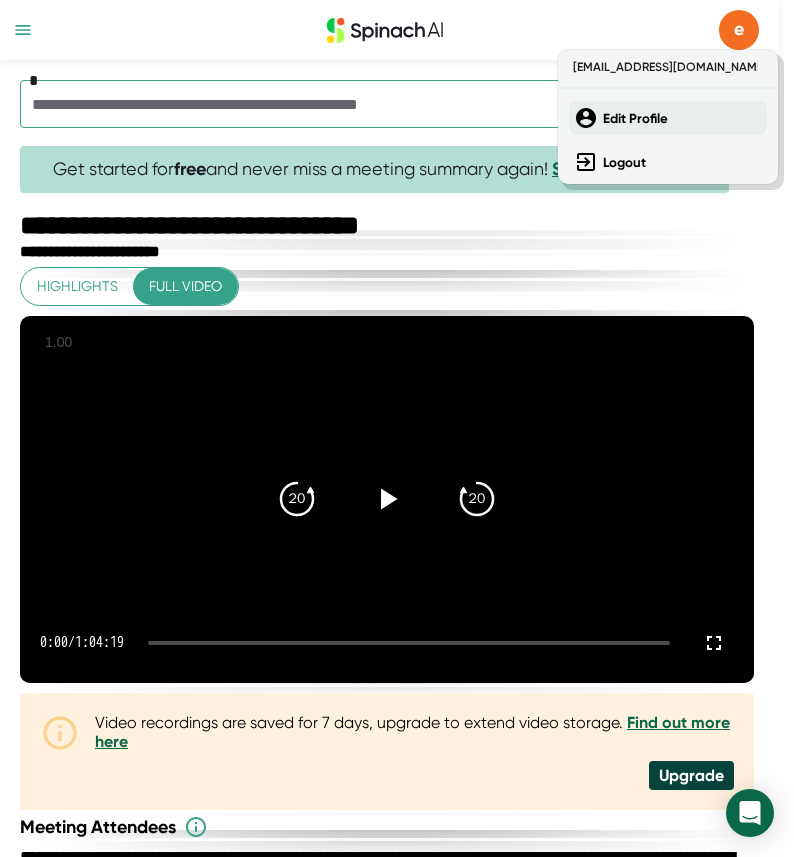 click on "Edit Profile" at bounding box center [635, 118] 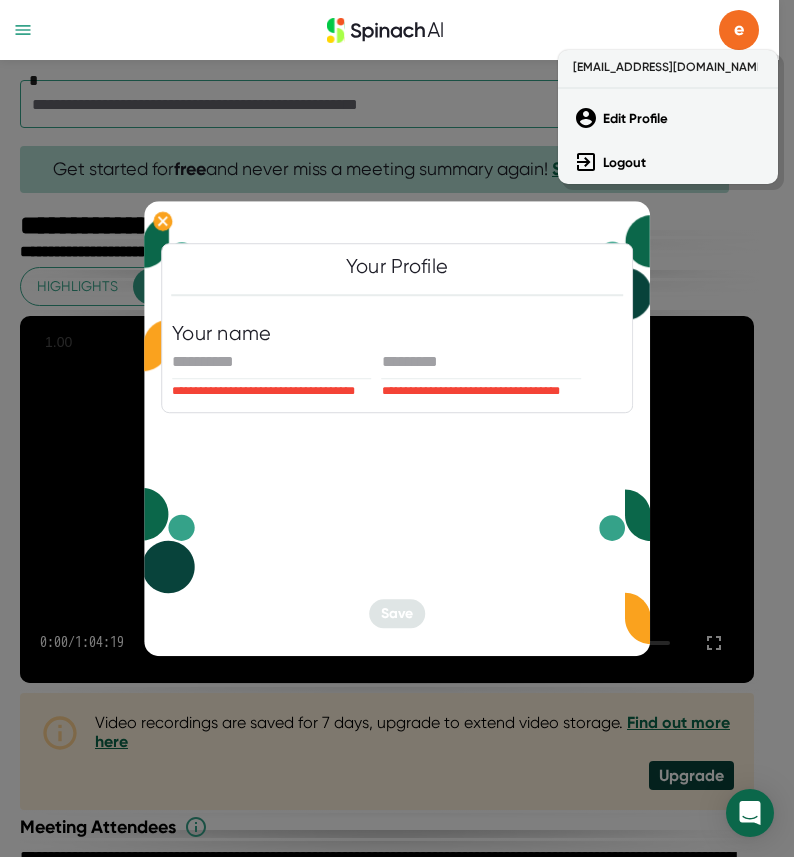 click at bounding box center [397, 428] 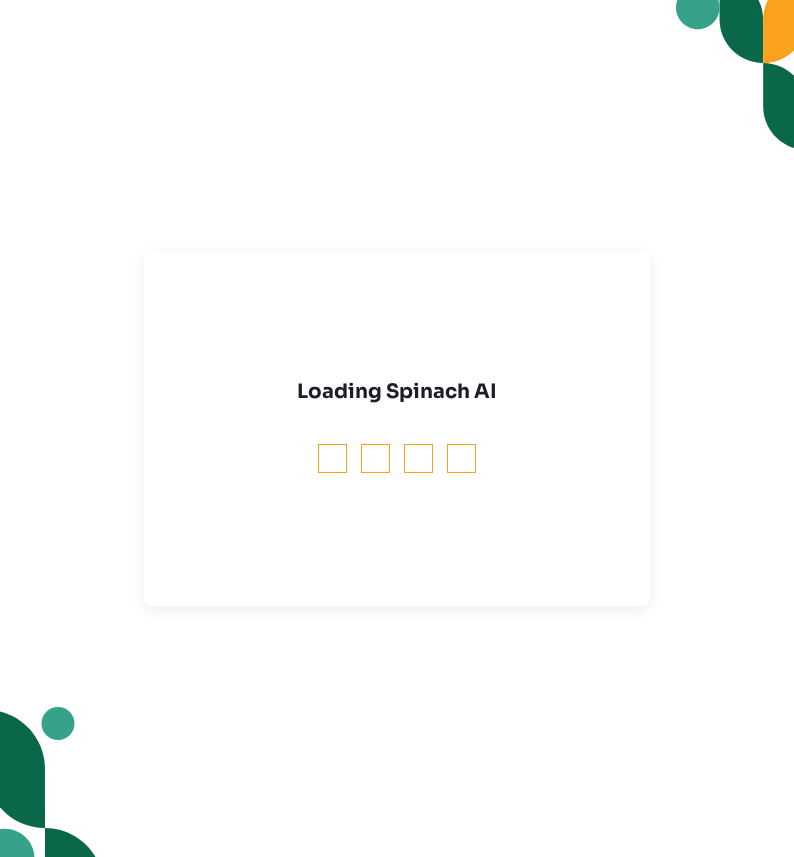 scroll, scrollTop: 0, scrollLeft: 0, axis: both 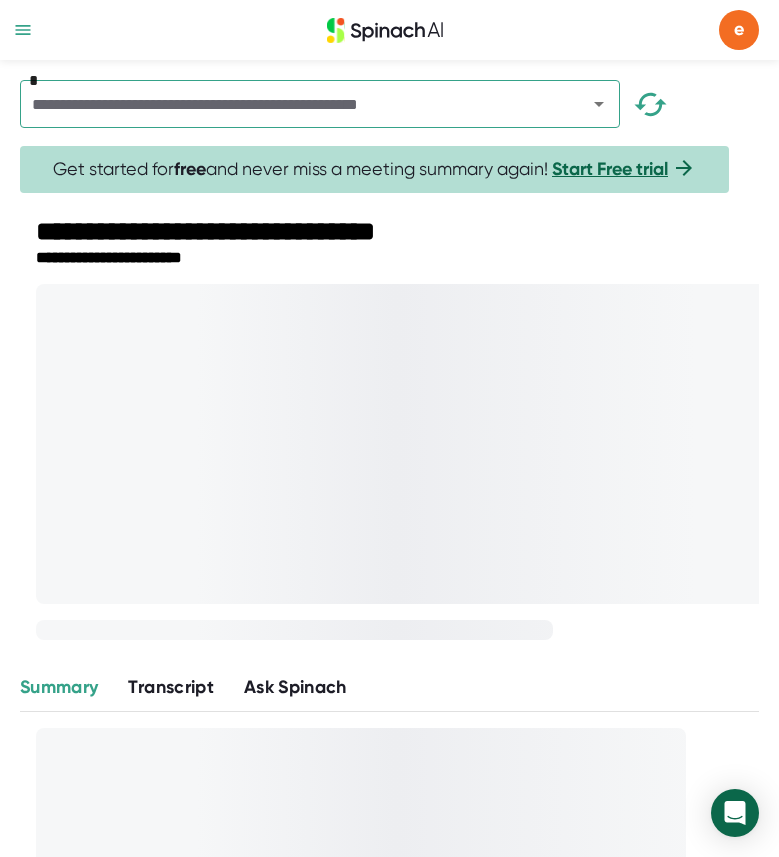 drag, startPoint x: 29, startPoint y: 31, endPoint x: 31, endPoint y: 41, distance: 10.198039 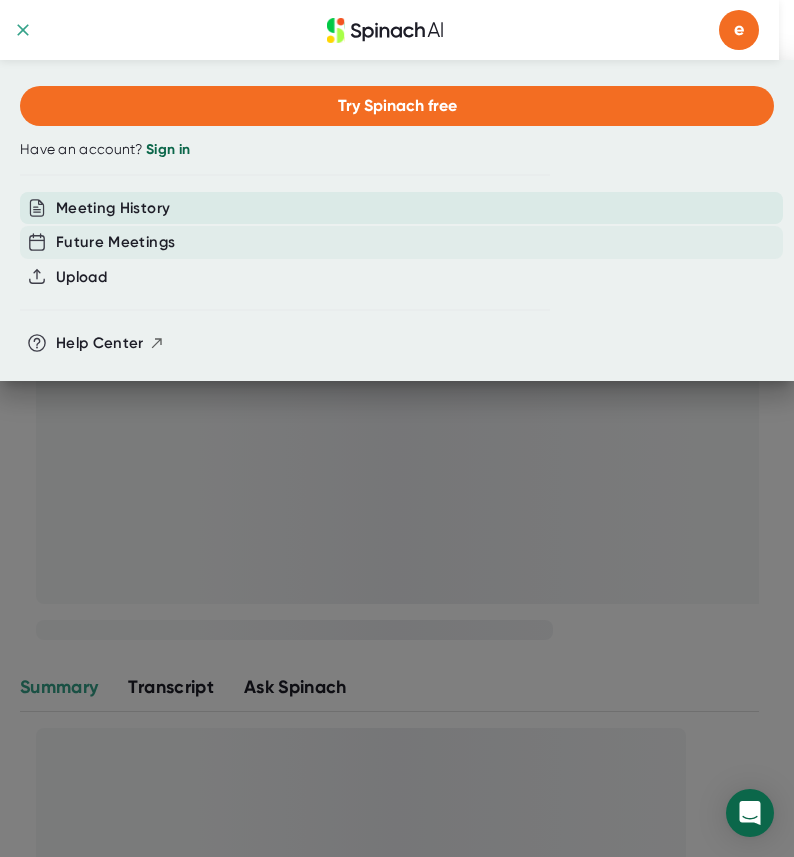 click on "Future Meetings" at bounding box center [115, 242] 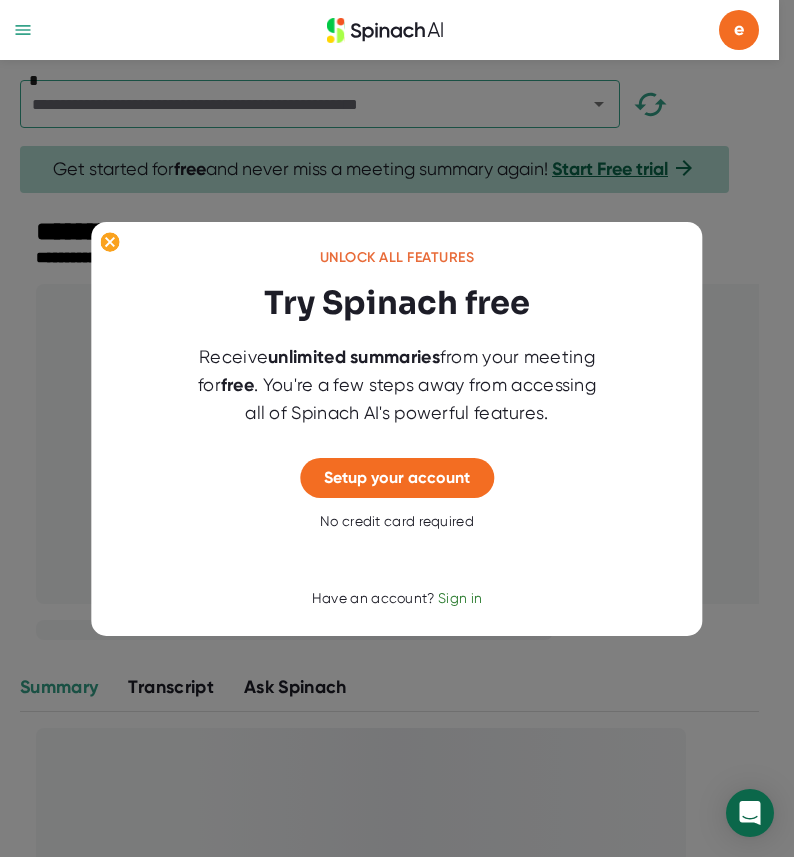 click at bounding box center (397, 428) 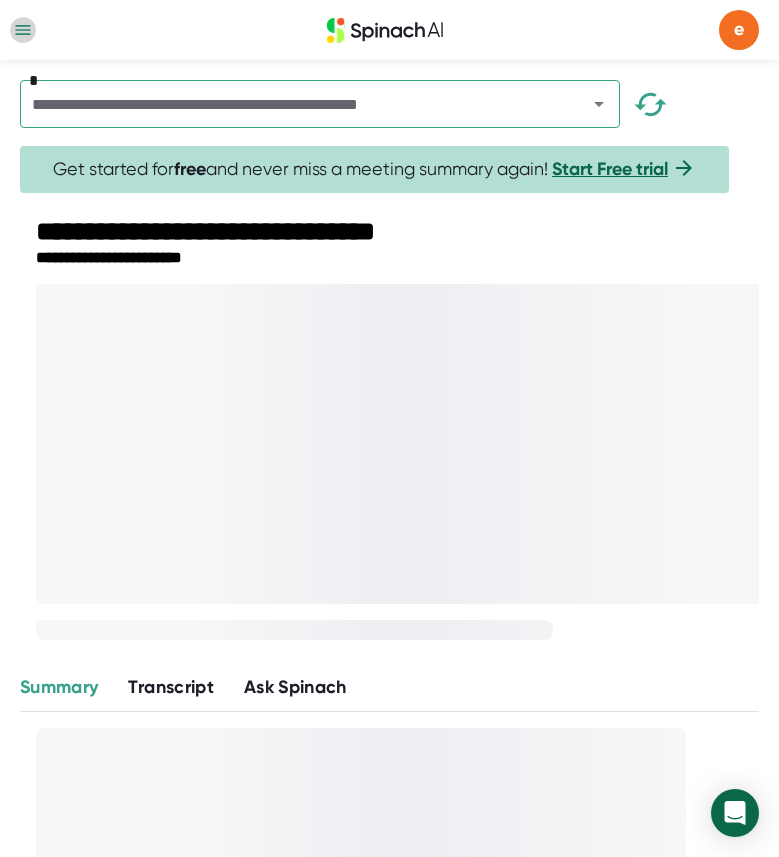 click at bounding box center (23, 30) 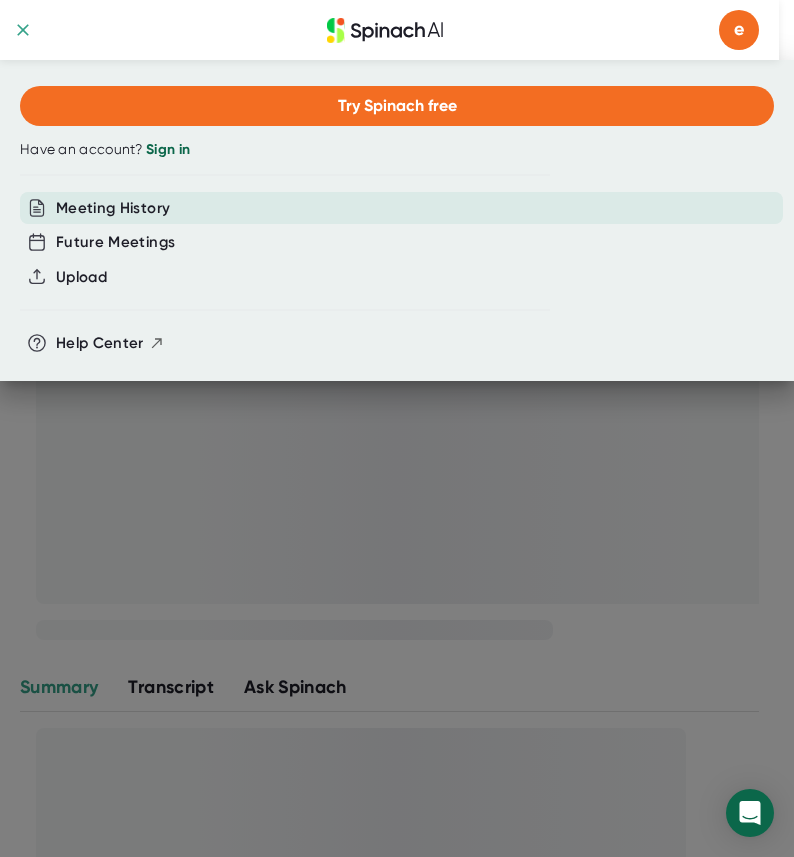 click on "Meeting History" at bounding box center (401, 208) 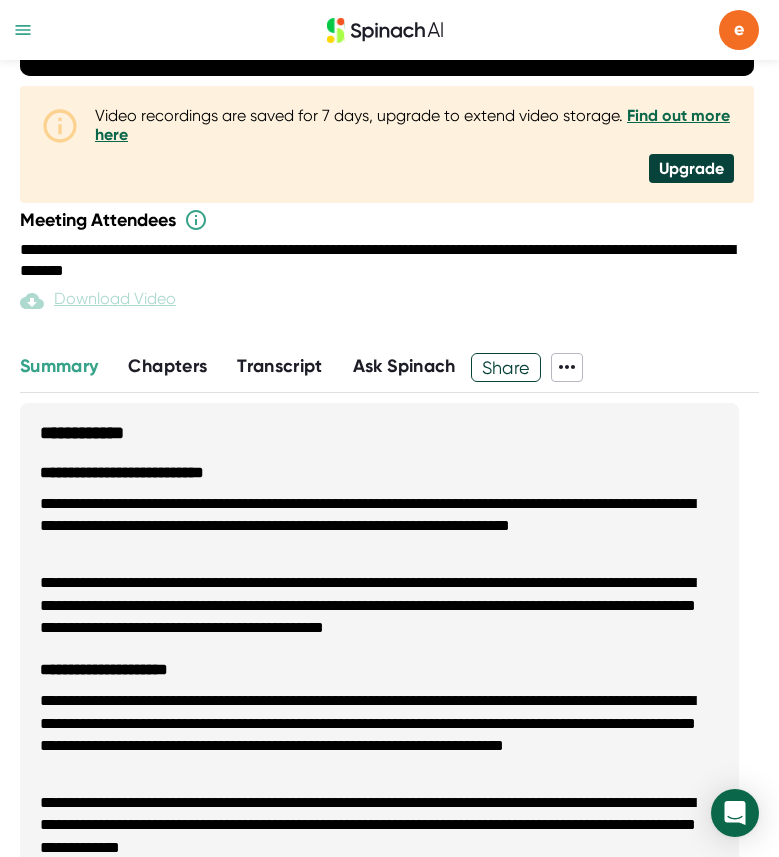 scroll, scrollTop: 84, scrollLeft: 0, axis: vertical 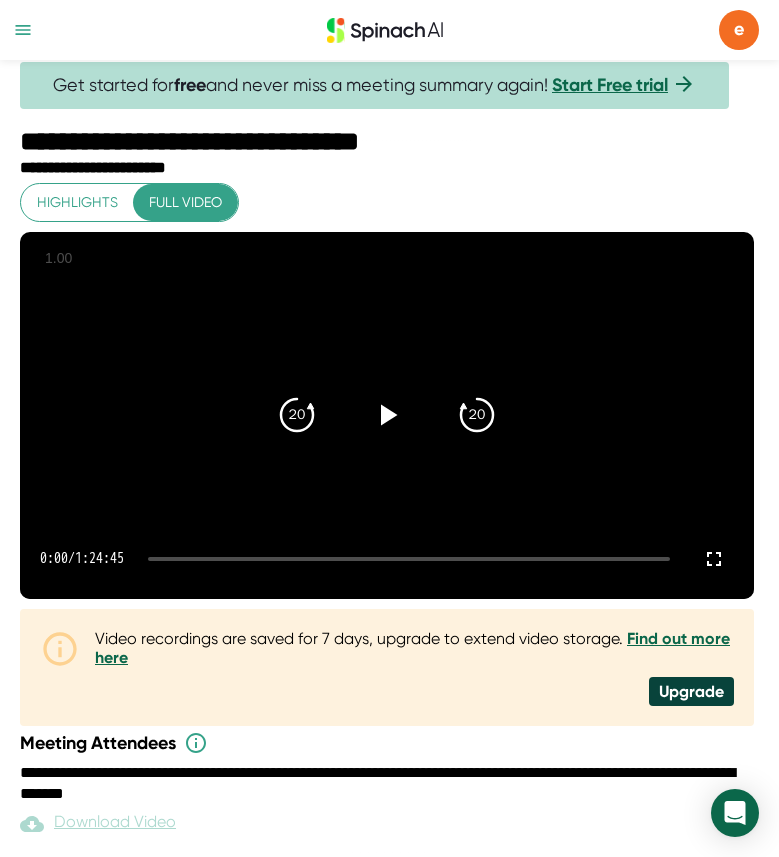 type 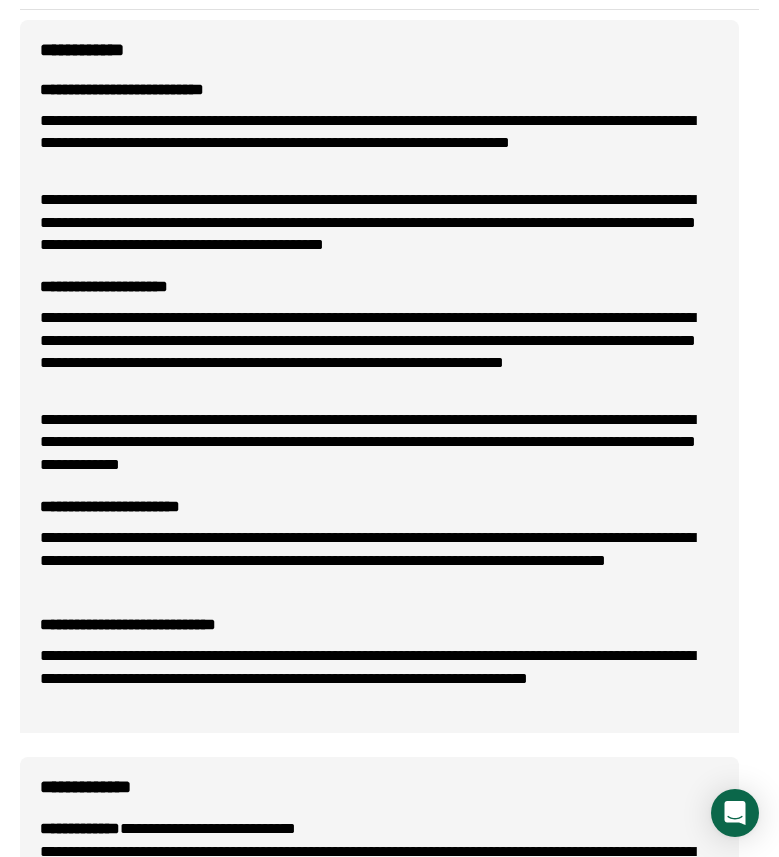scroll, scrollTop: 992, scrollLeft: 0, axis: vertical 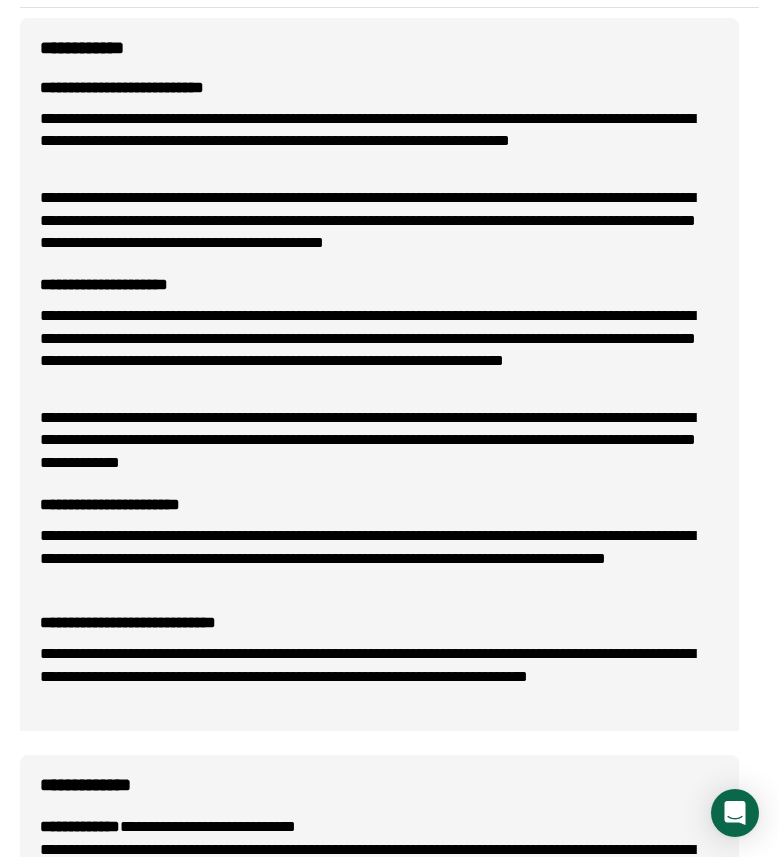 click on "Chapters" at bounding box center (167, -19) 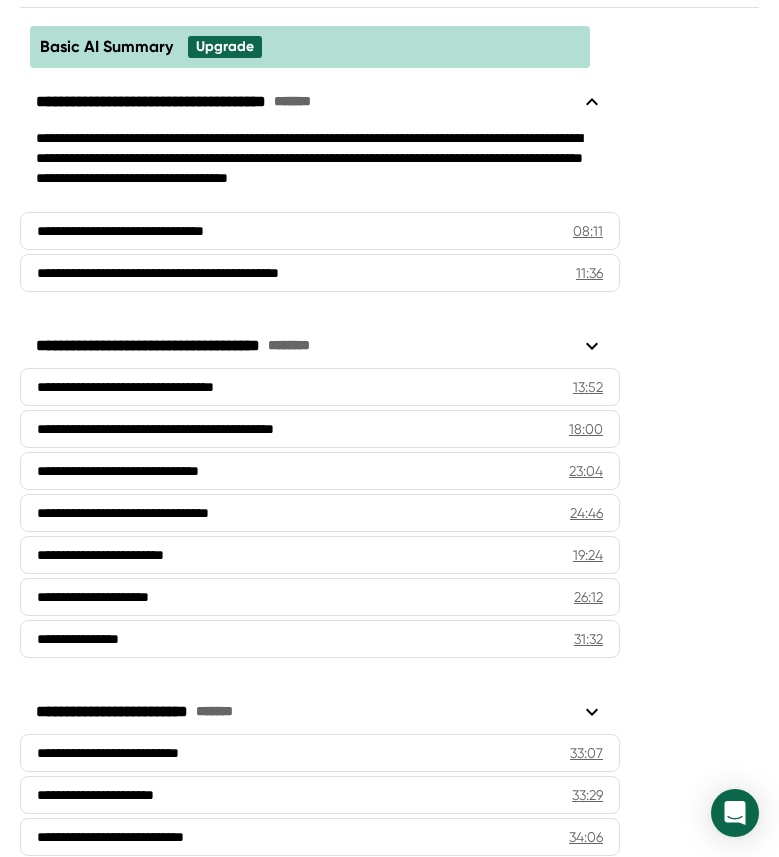 click on "Chapters" at bounding box center (182, -19) 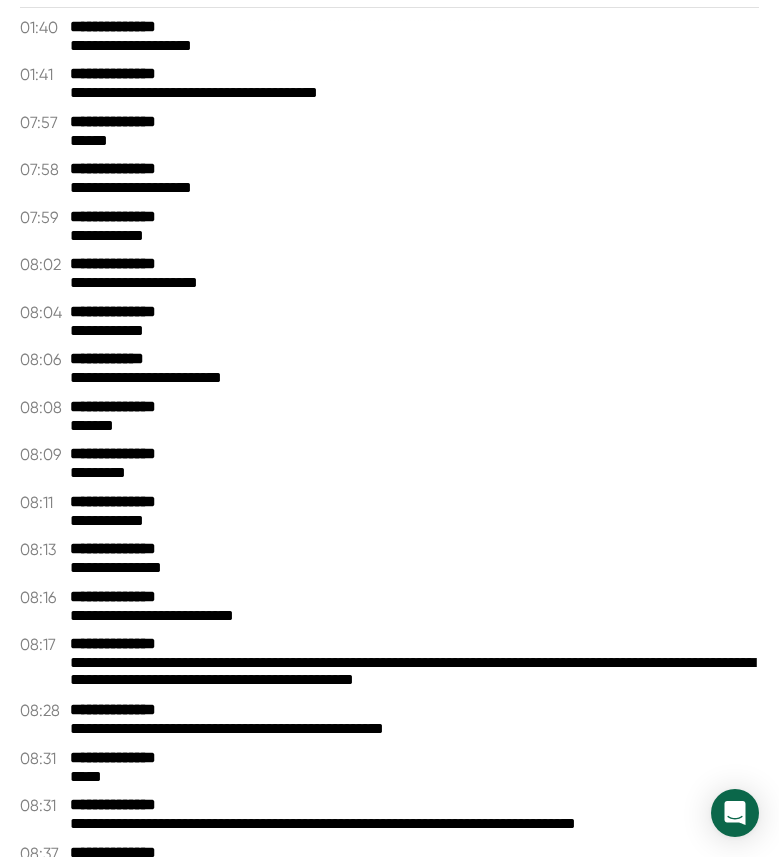 click on "Summary" at bounding box center (59, -19) 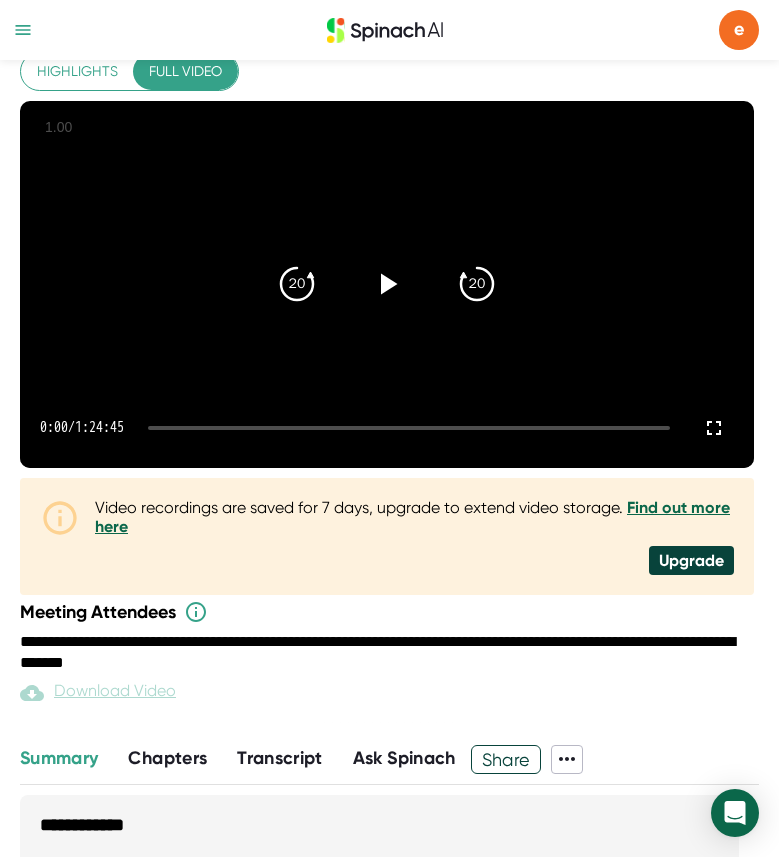 scroll, scrollTop: 134, scrollLeft: 0, axis: vertical 